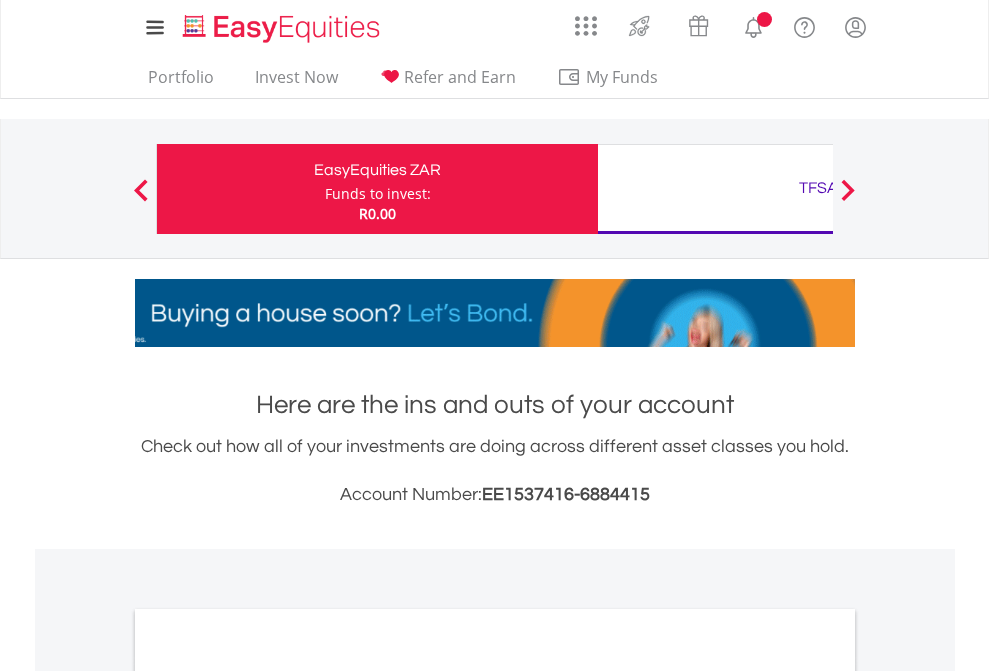 scroll, scrollTop: 0, scrollLeft: 0, axis: both 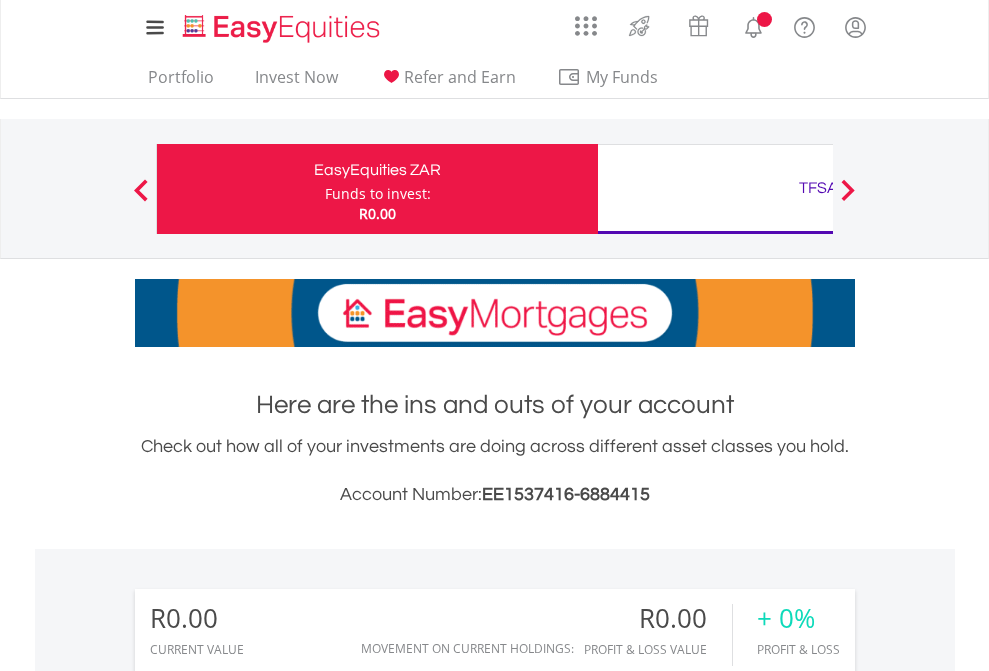 click on "Funds to invest:" at bounding box center (378, 194) 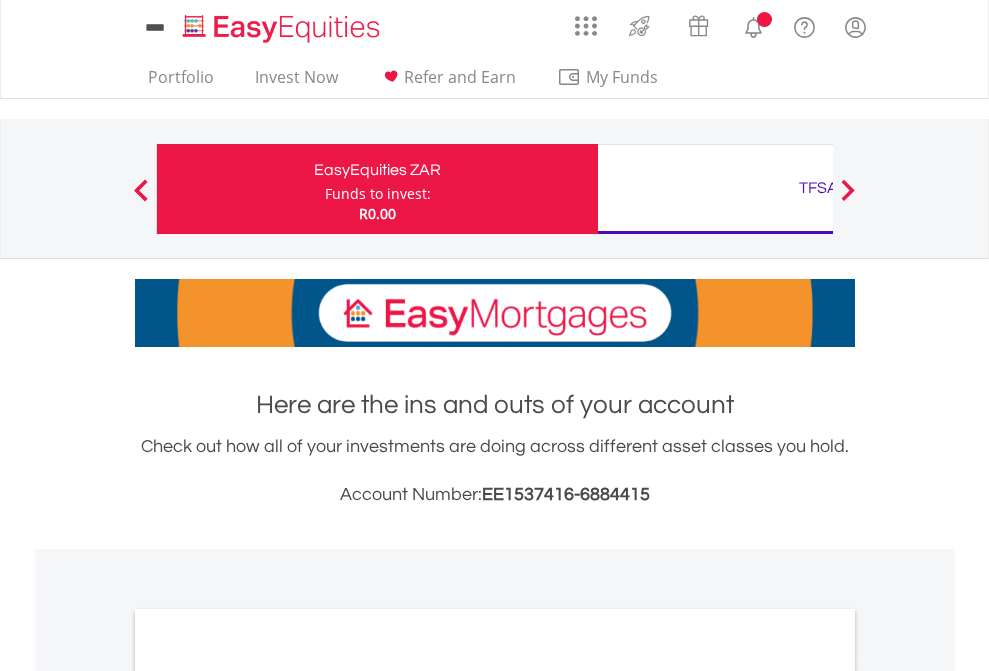 scroll, scrollTop: 0, scrollLeft: 0, axis: both 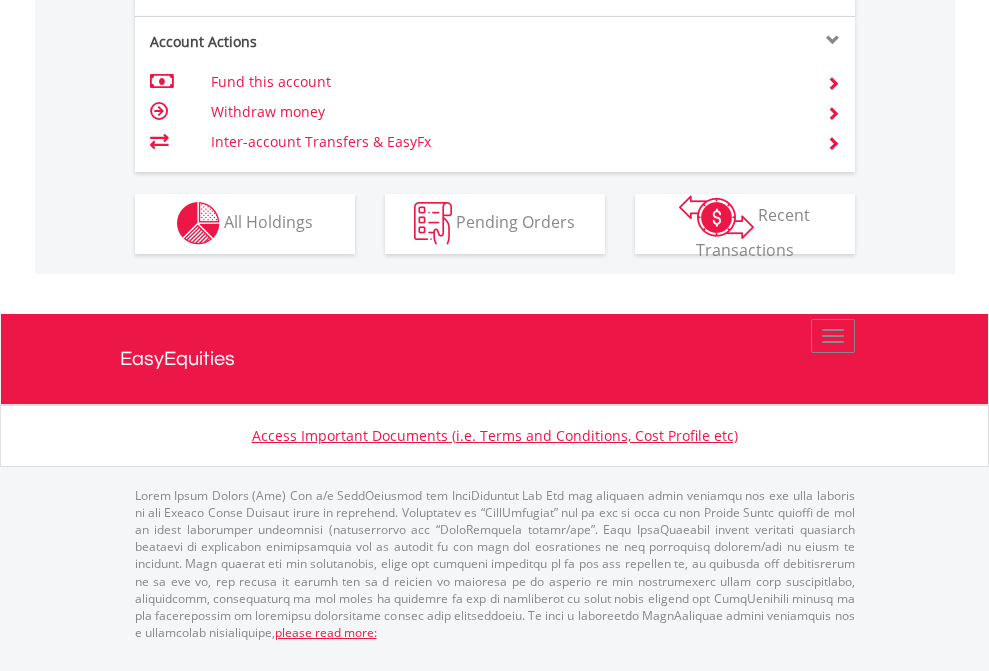 click on "Investment types" at bounding box center [706, -353] 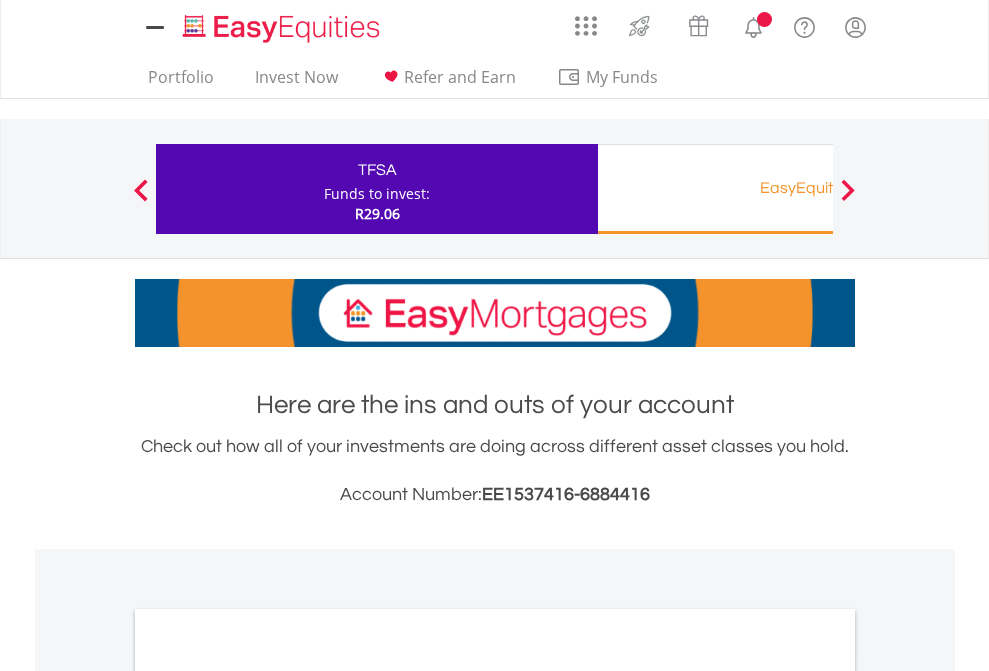 scroll, scrollTop: 0, scrollLeft: 0, axis: both 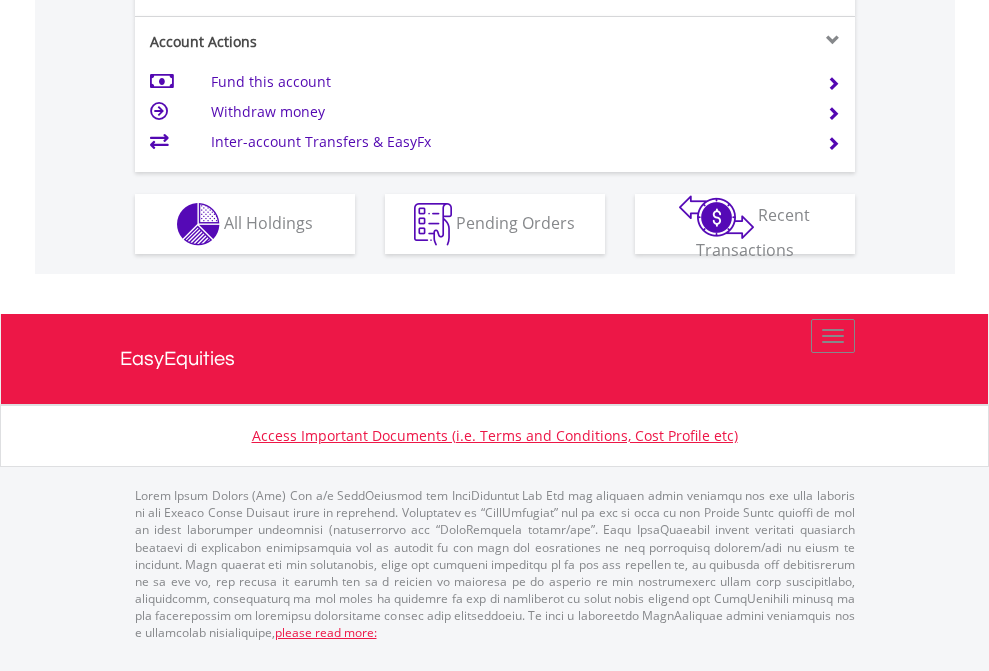 click on "Investment types" at bounding box center (706, -337) 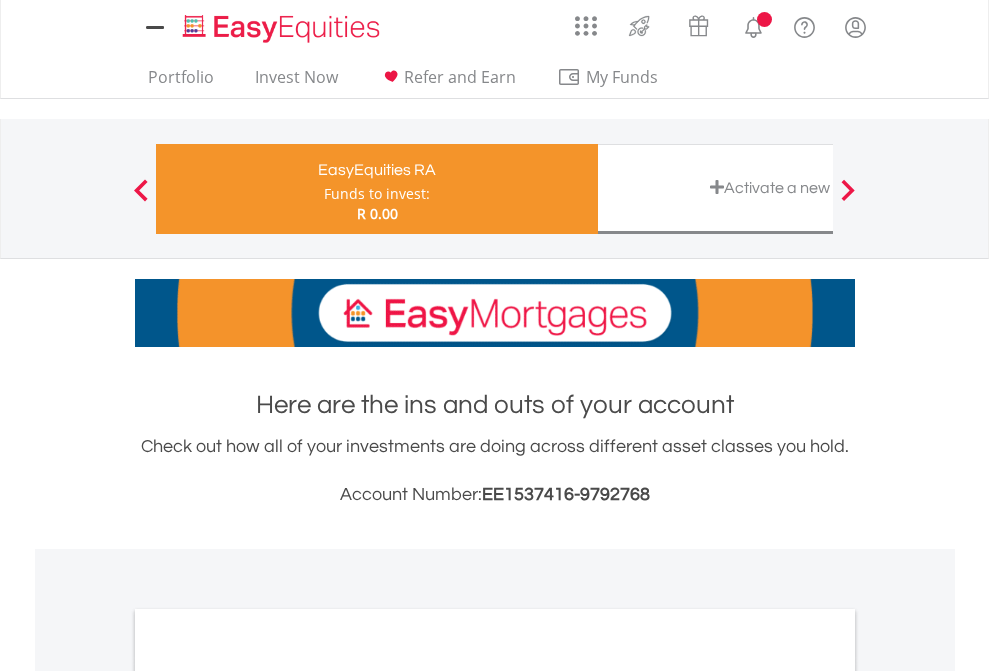 scroll, scrollTop: 0, scrollLeft: 0, axis: both 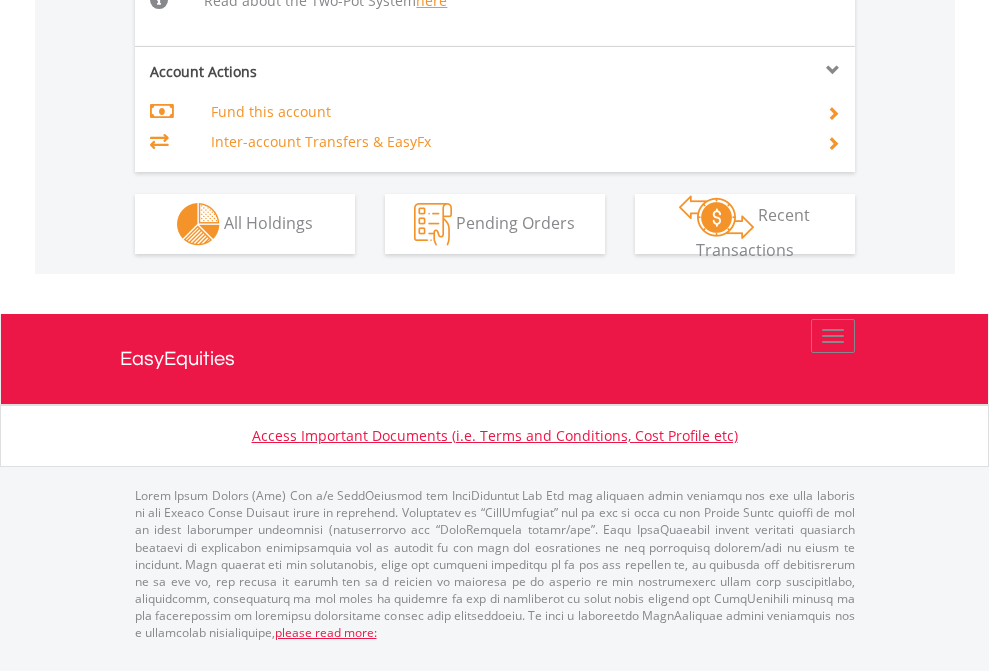 click on "Investment types" at bounding box center [706, -518] 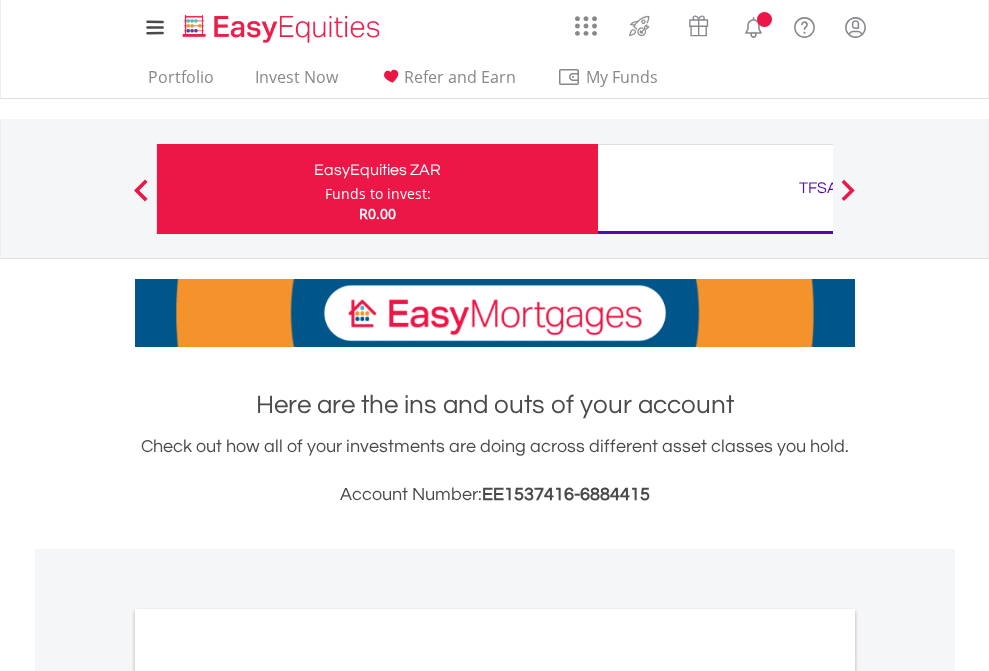 scroll, scrollTop: 0, scrollLeft: 0, axis: both 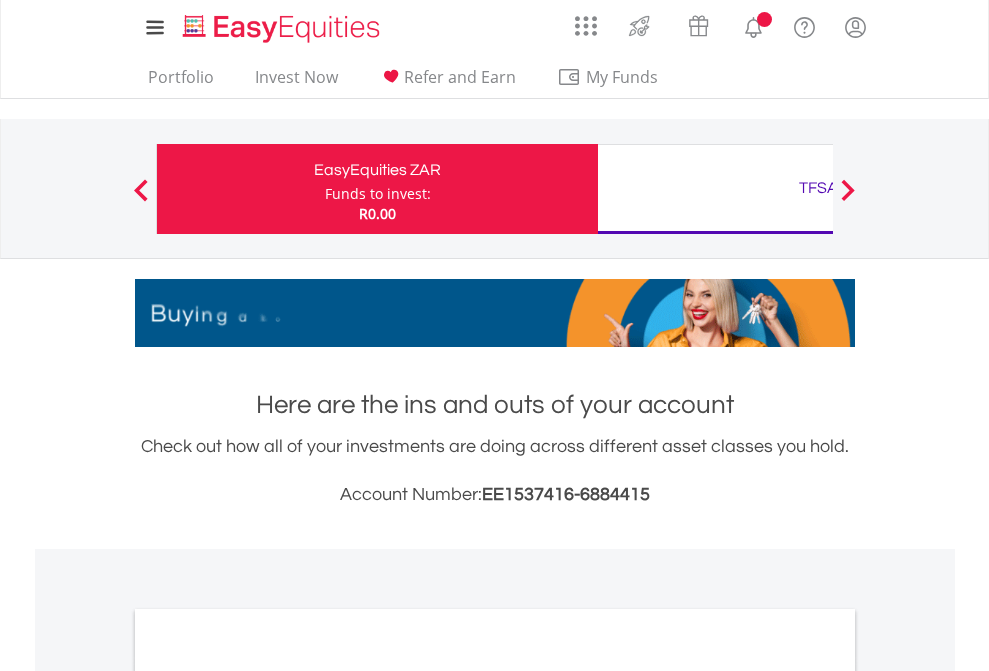 click on "All Holdings" at bounding box center (268, 1096) 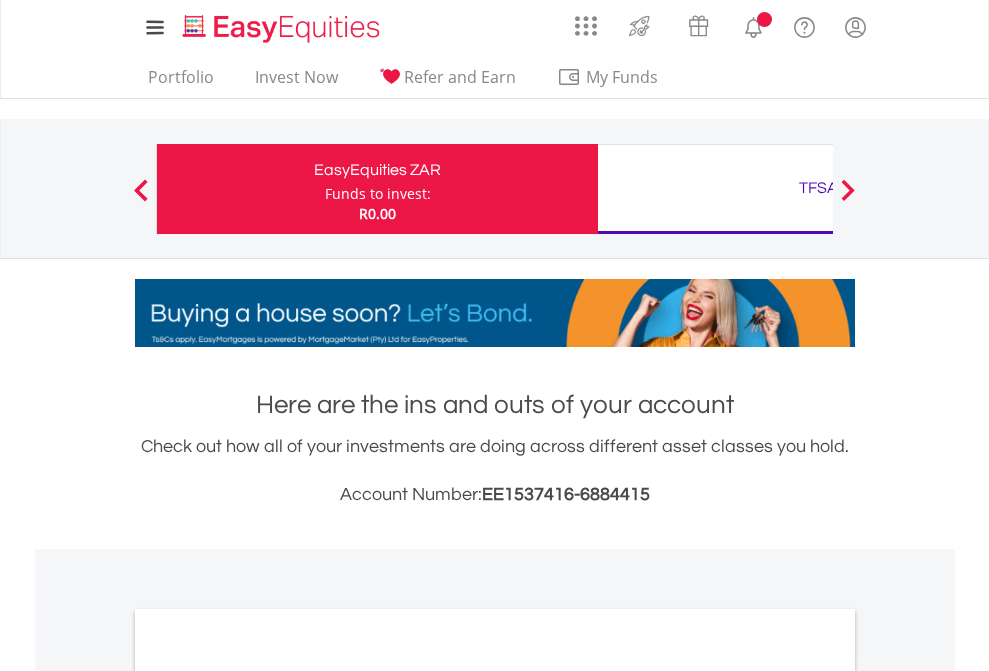 scroll, scrollTop: 1202, scrollLeft: 0, axis: vertical 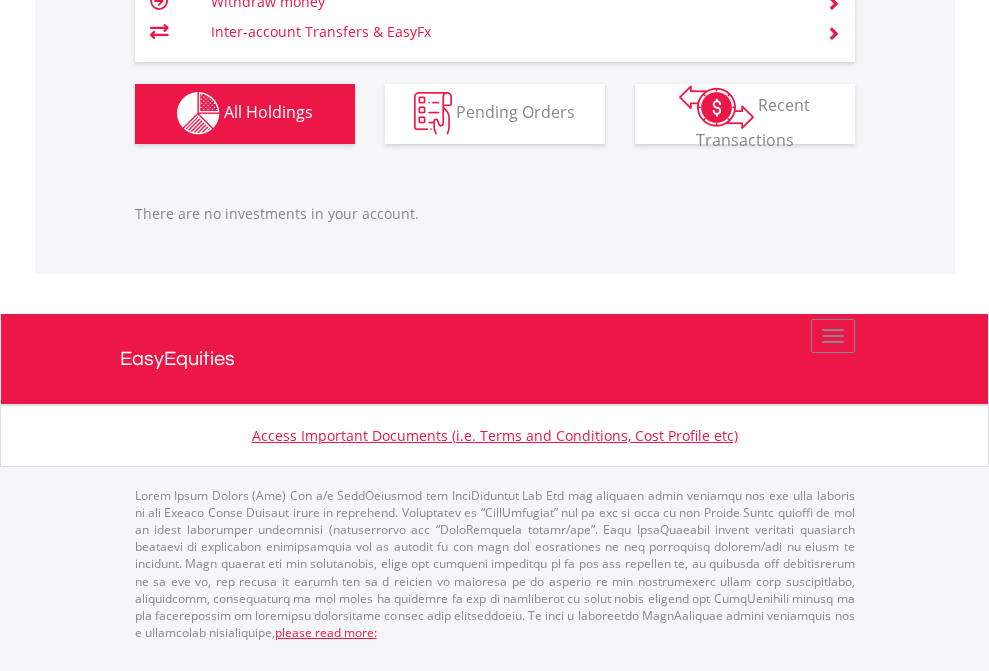 click on "TFSA" at bounding box center (818, -1142) 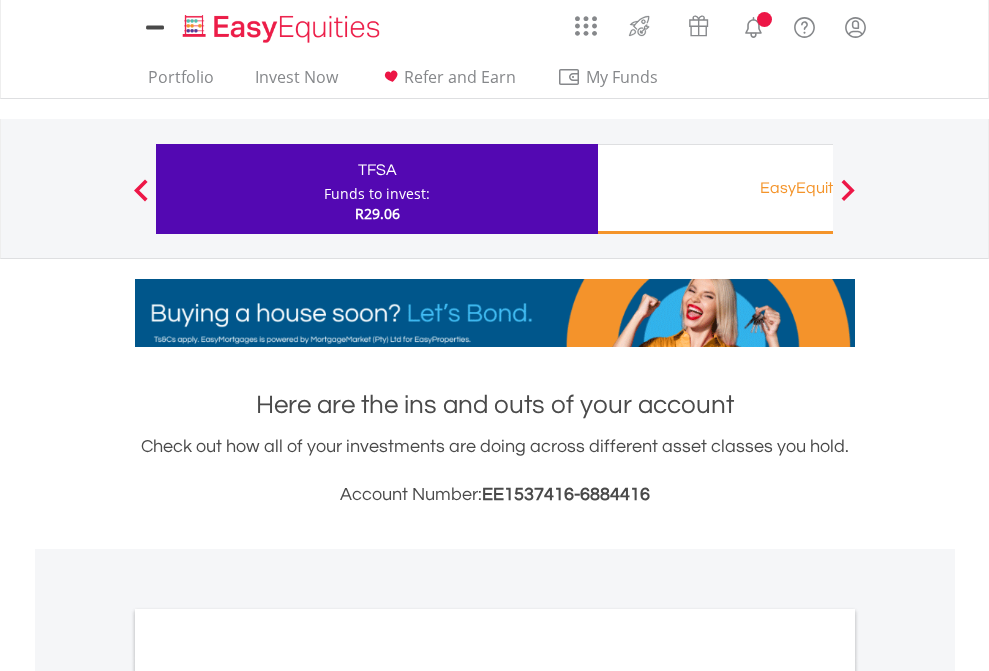 scroll, scrollTop: 0, scrollLeft: 0, axis: both 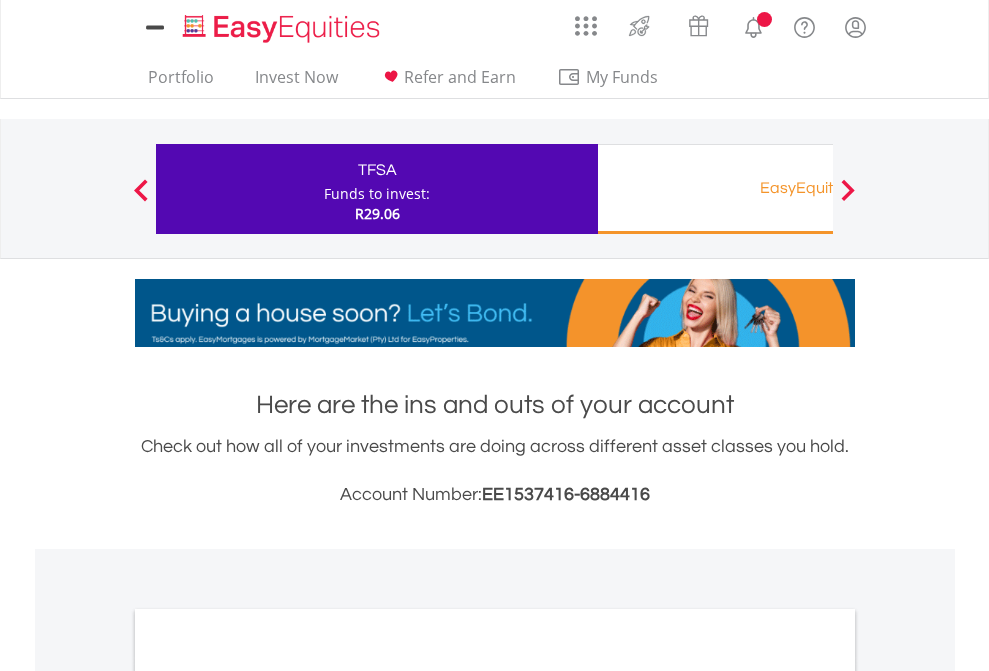 click on "All Holdings" at bounding box center (268, 1096) 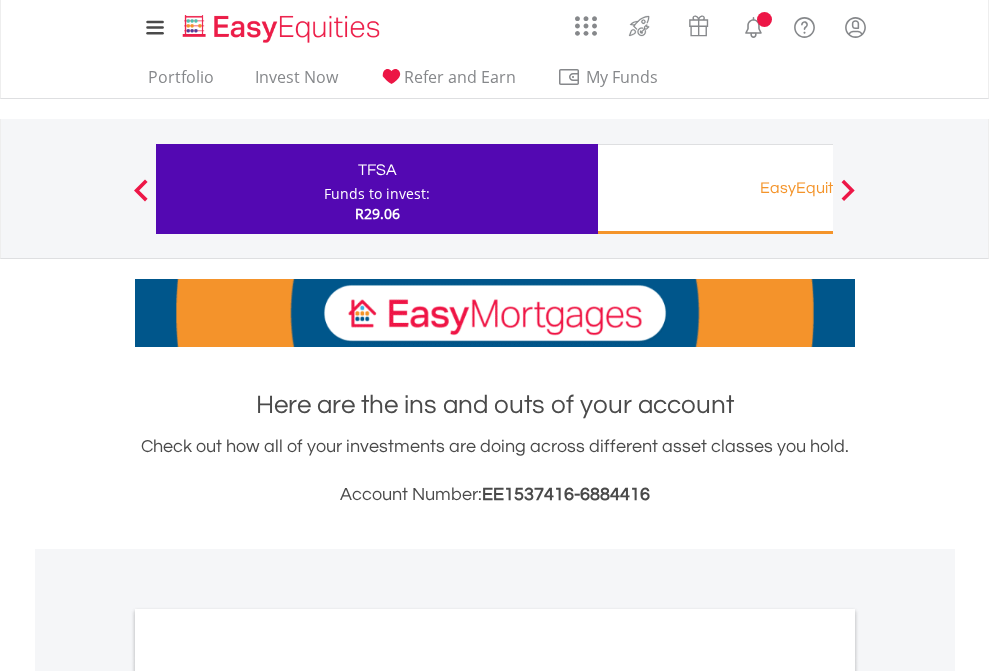 scroll, scrollTop: 1202, scrollLeft: 0, axis: vertical 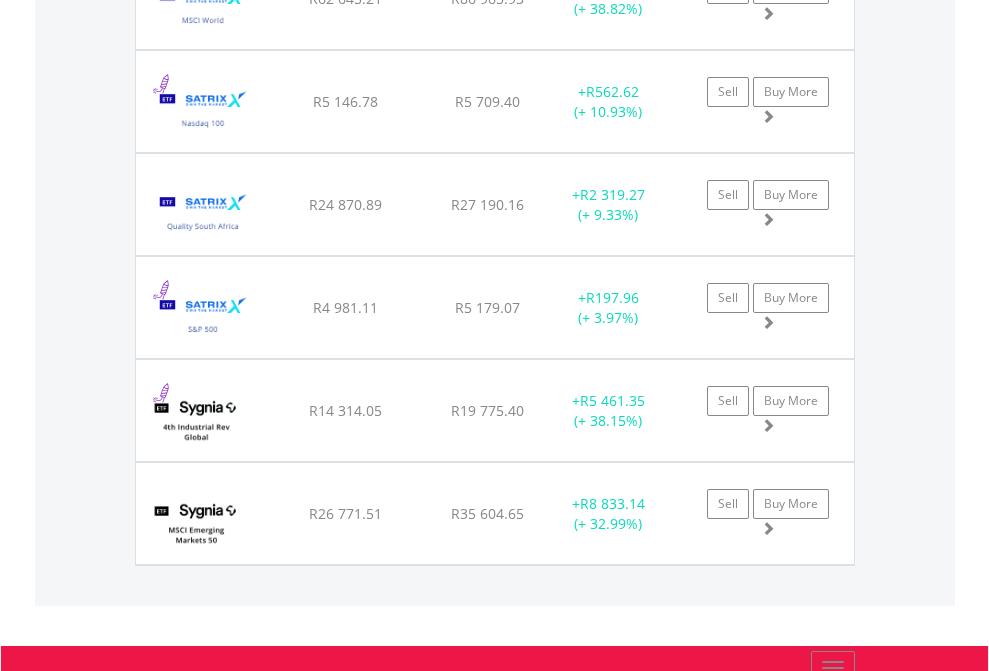 click on "EasyEquities RA" at bounding box center [818, -2076] 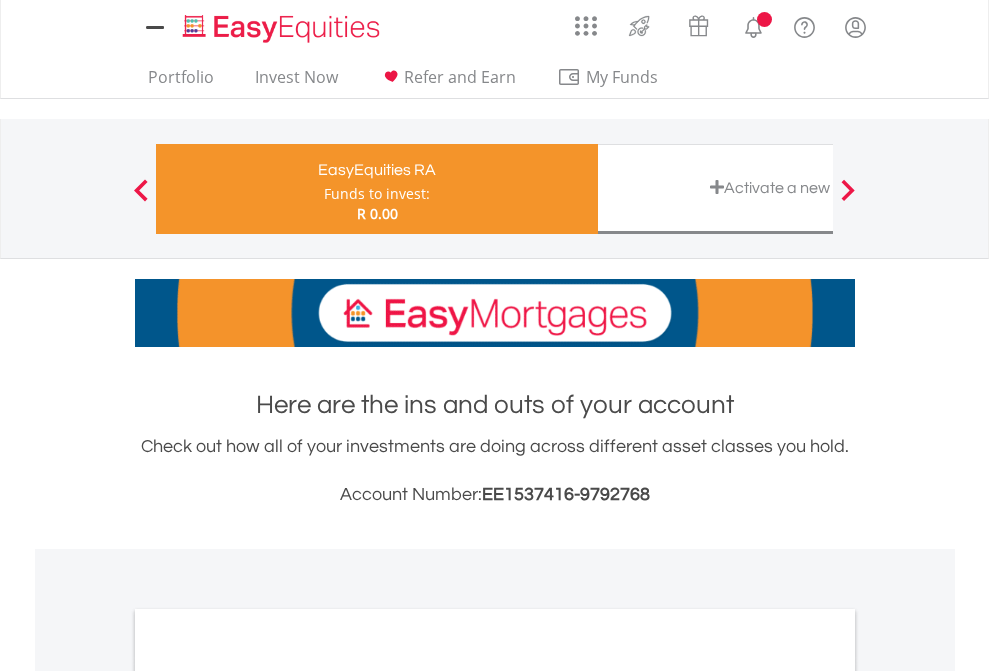 scroll, scrollTop: 1202, scrollLeft: 0, axis: vertical 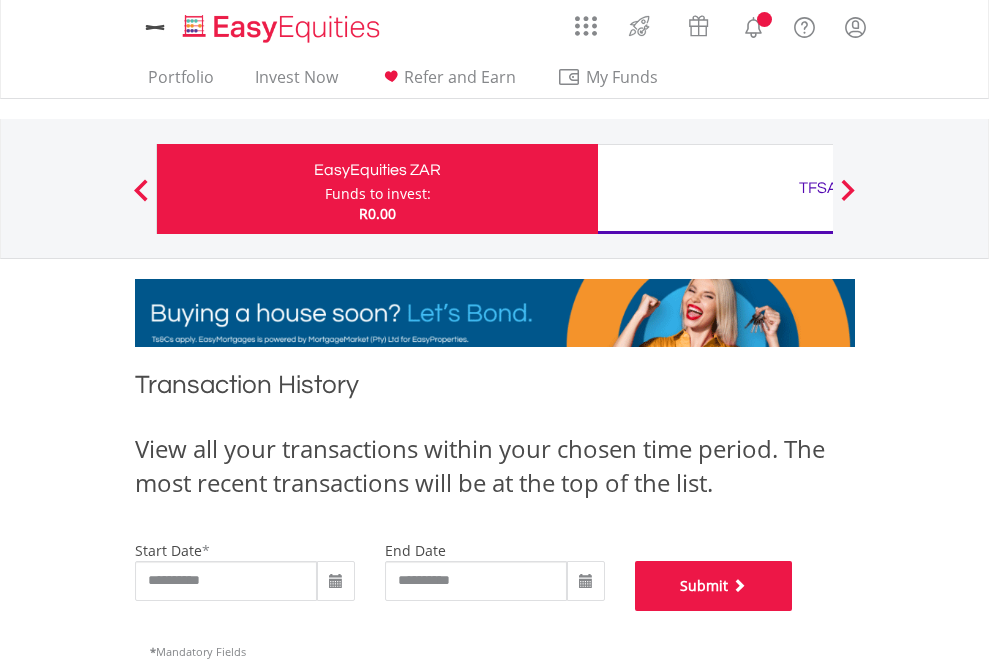 click on "Submit" at bounding box center [714, 586] 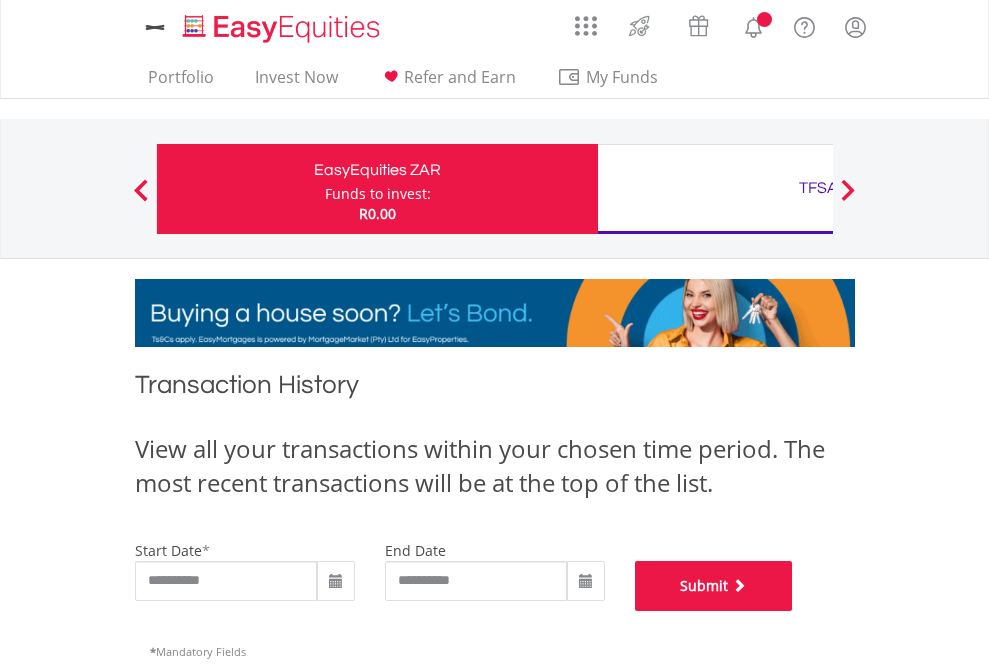 scroll, scrollTop: 811, scrollLeft: 0, axis: vertical 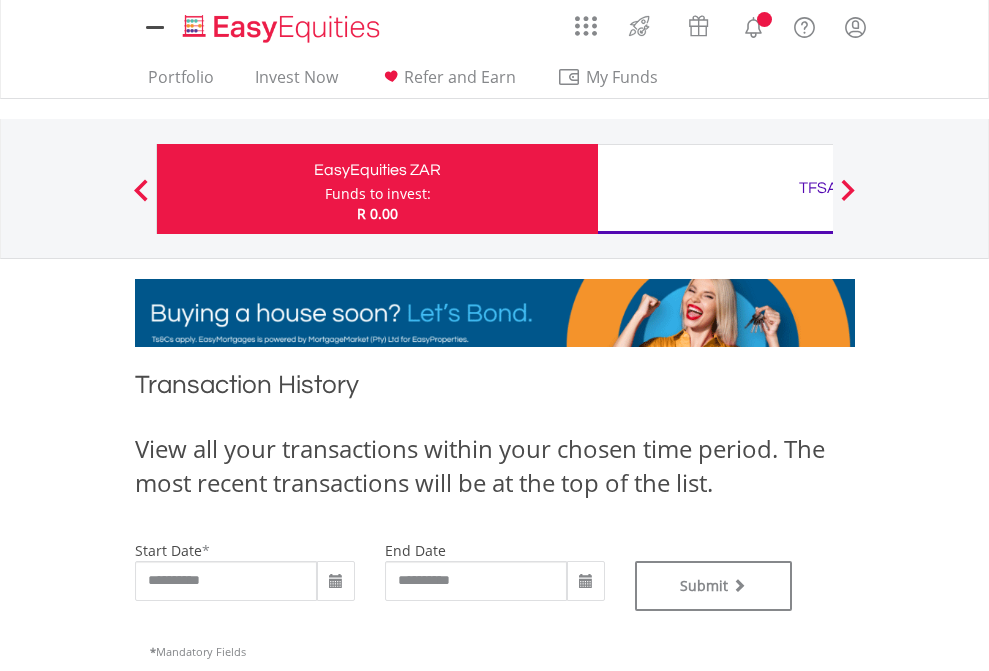 click on "TFSA" at bounding box center (818, 188) 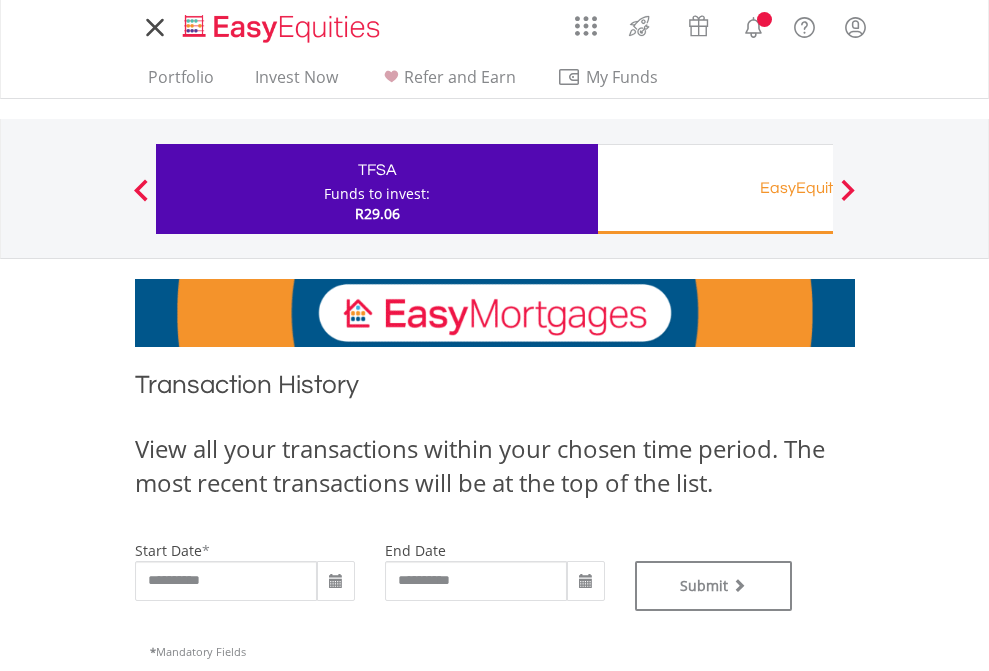 scroll, scrollTop: 0, scrollLeft: 0, axis: both 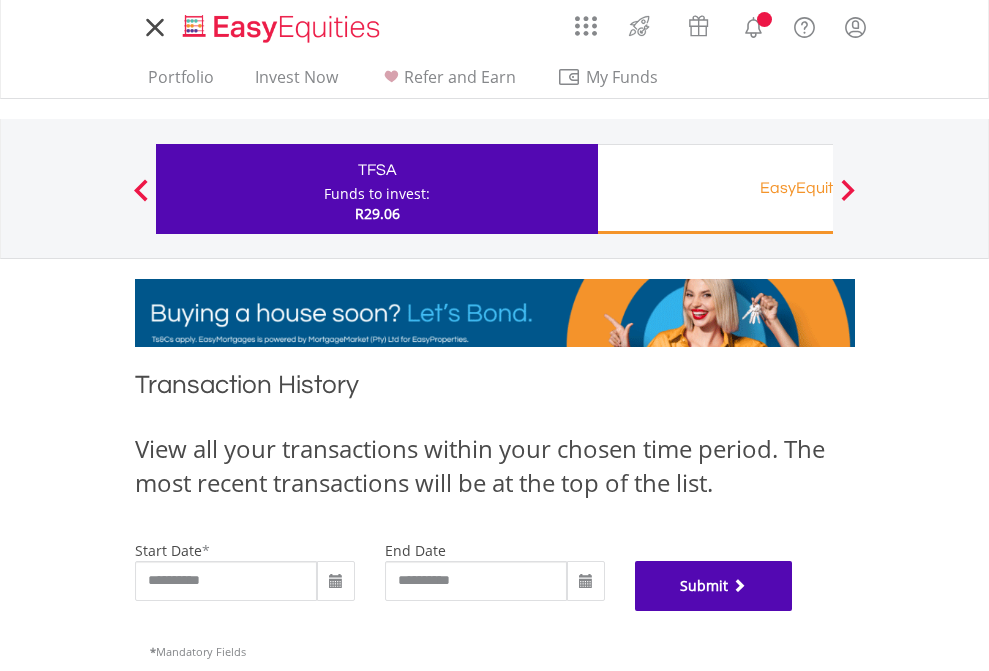 click on "Submit" at bounding box center [714, 586] 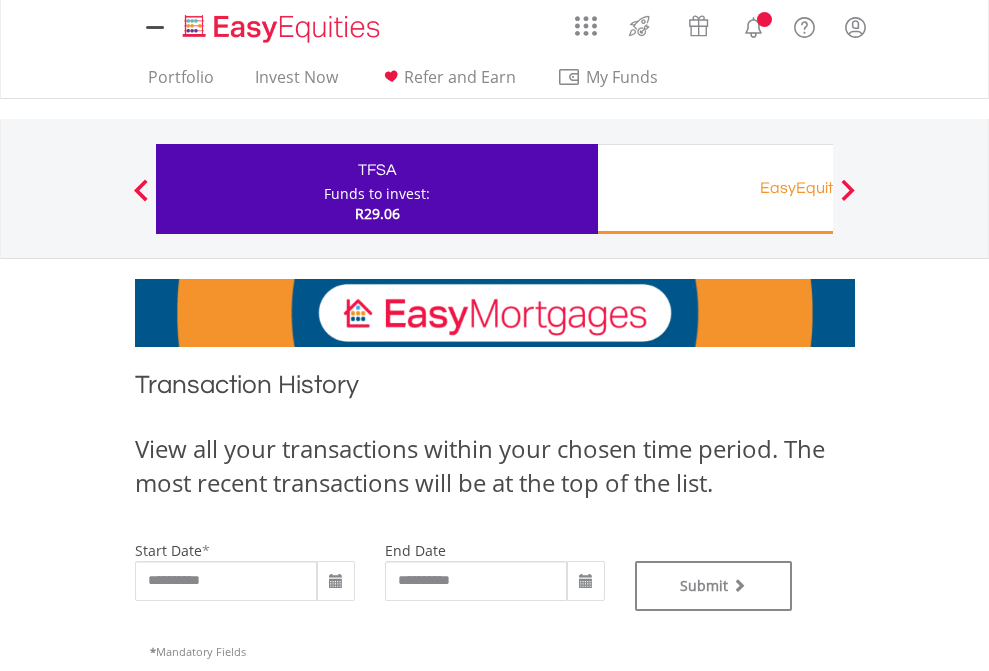 scroll, scrollTop: 0, scrollLeft: 0, axis: both 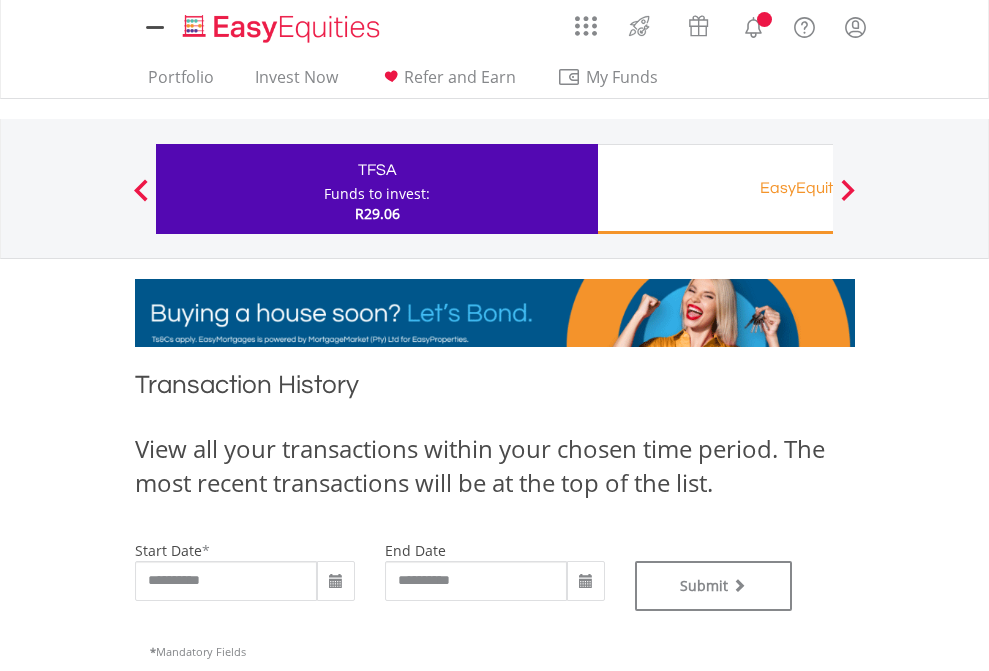 click on "EasyEquities RA" at bounding box center (818, 188) 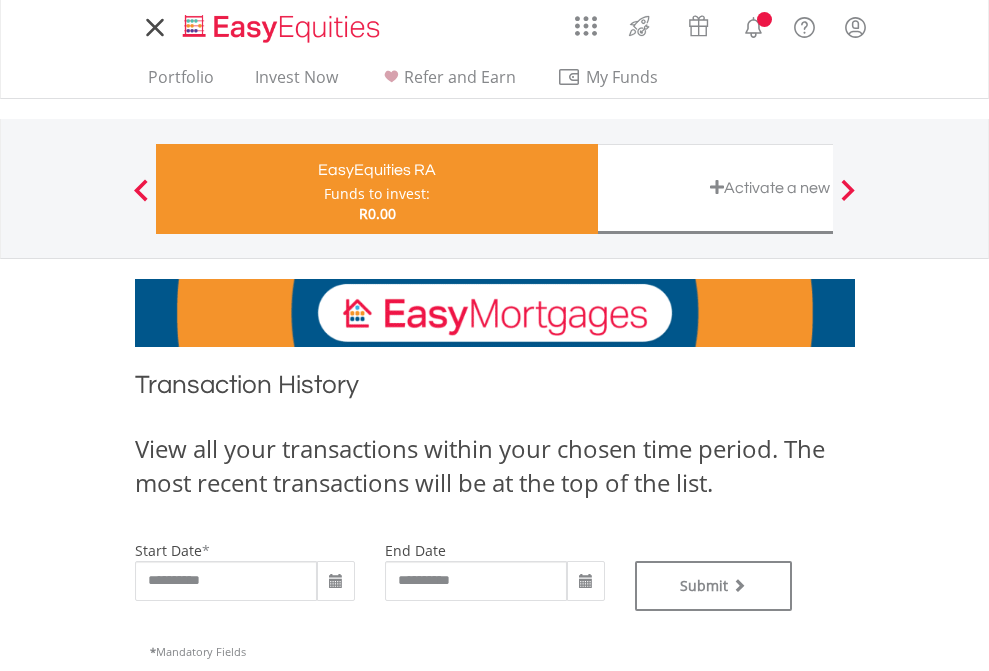 scroll, scrollTop: 0, scrollLeft: 0, axis: both 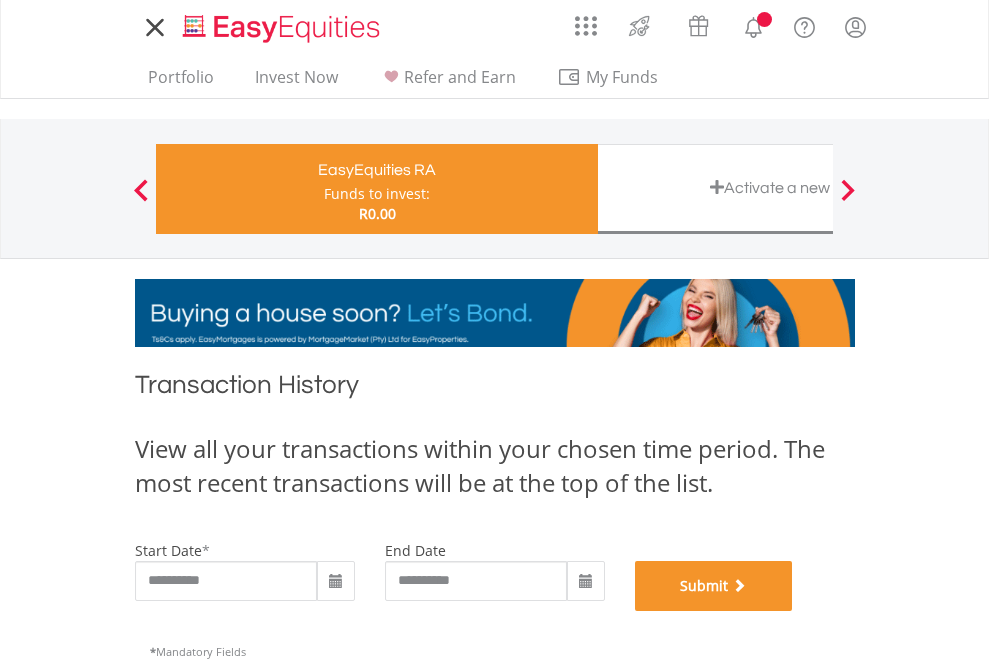 click on "Submit" at bounding box center (714, 586) 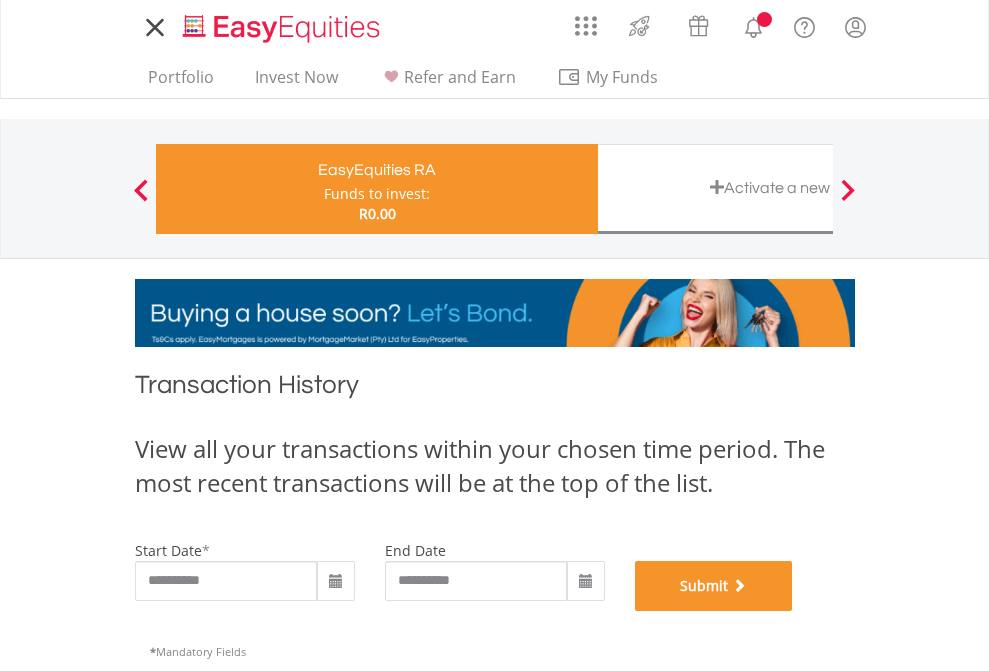 scroll, scrollTop: 811, scrollLeft: 0, axis: vertical 